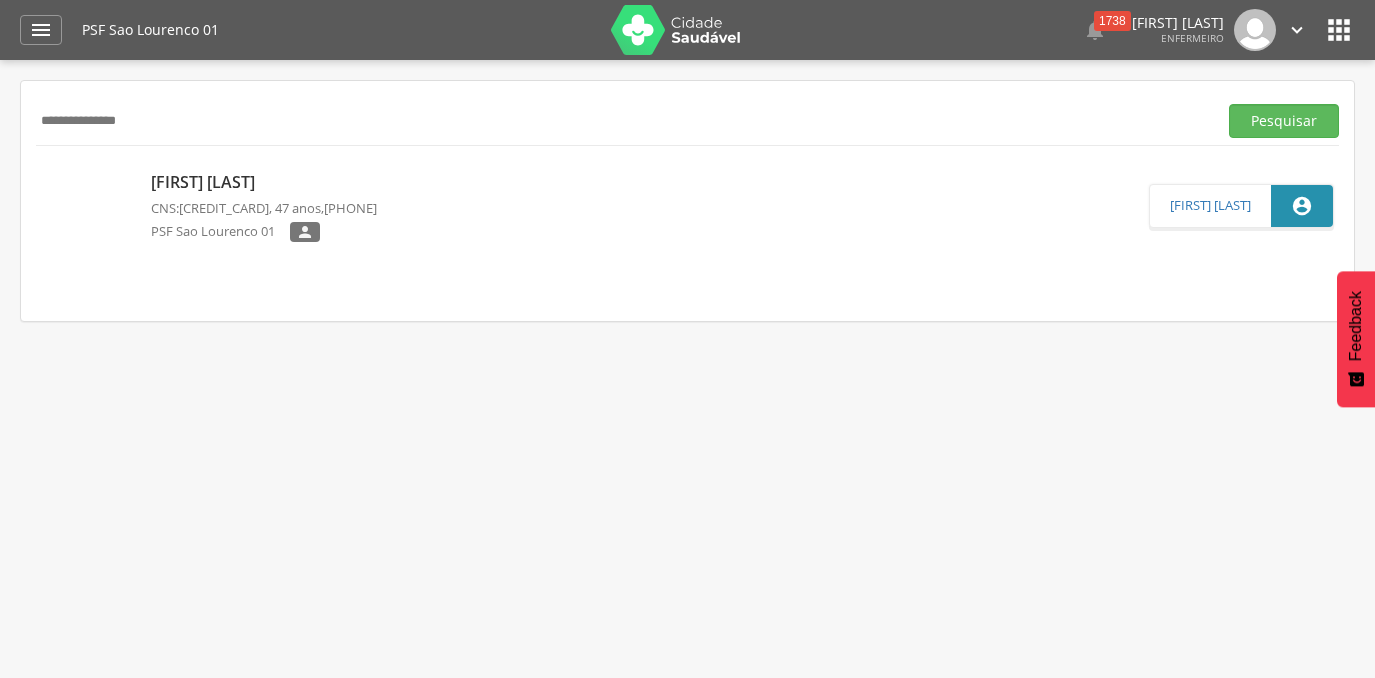 scroll, scrollTop: 0, scrollLeft: 0, axis: both 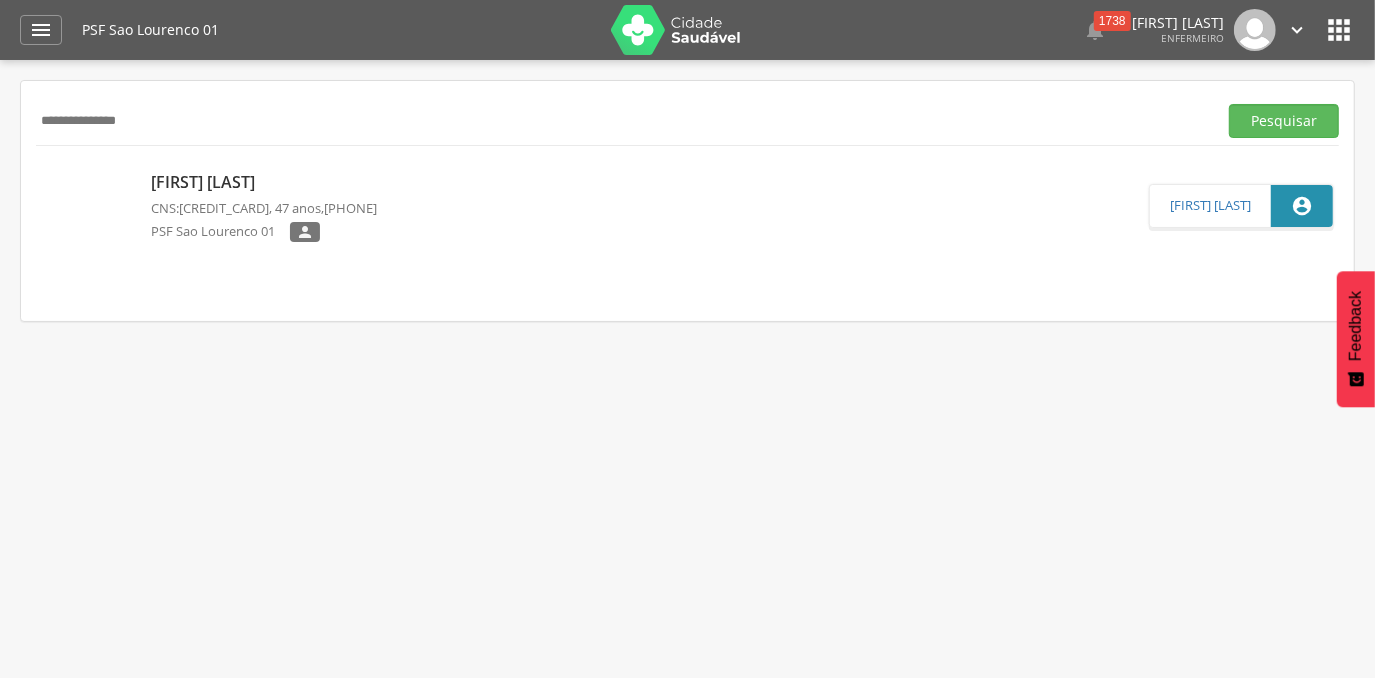 drag, startPoint x: 166, startPoint y: 116, endPoint x: 0, endPoint y: 140, distance: 167.72597 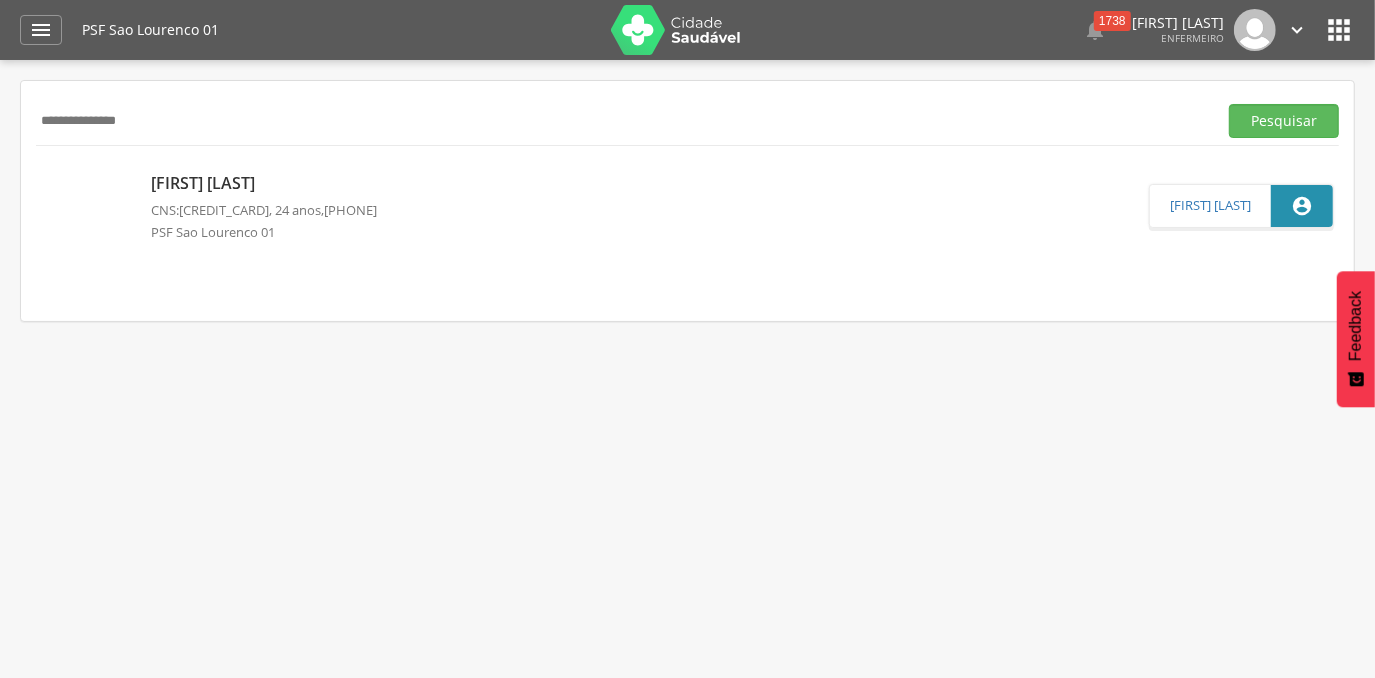 click on "**********" at bounding box center [622, 121] 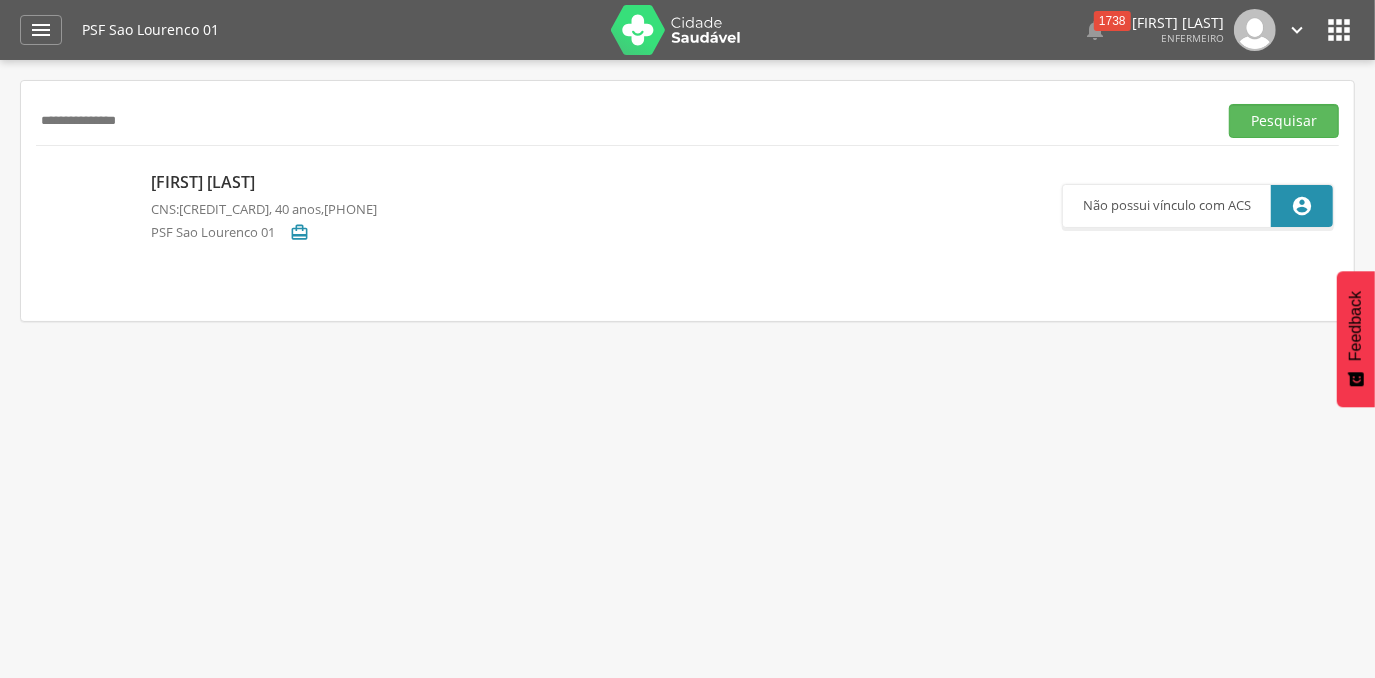 click on "**********" at bounding box center [622, 121] 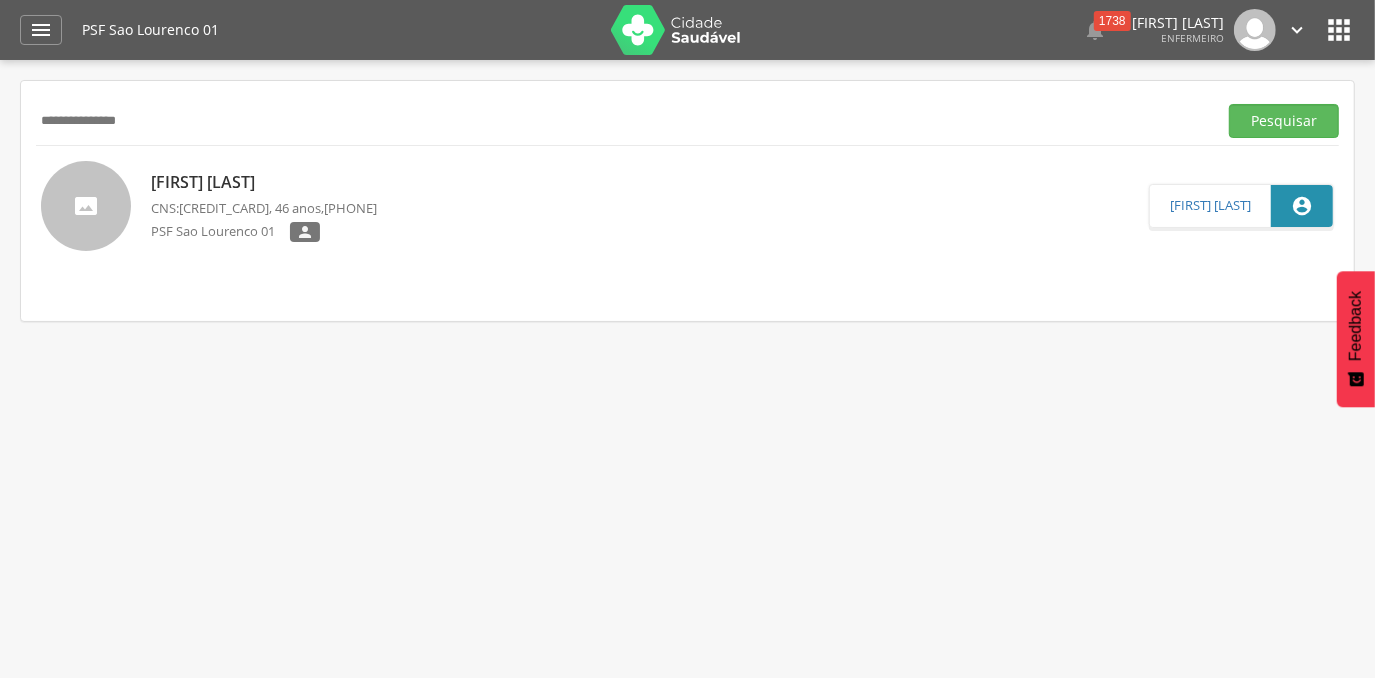 click on "**********" at bounding box center (622, 121) 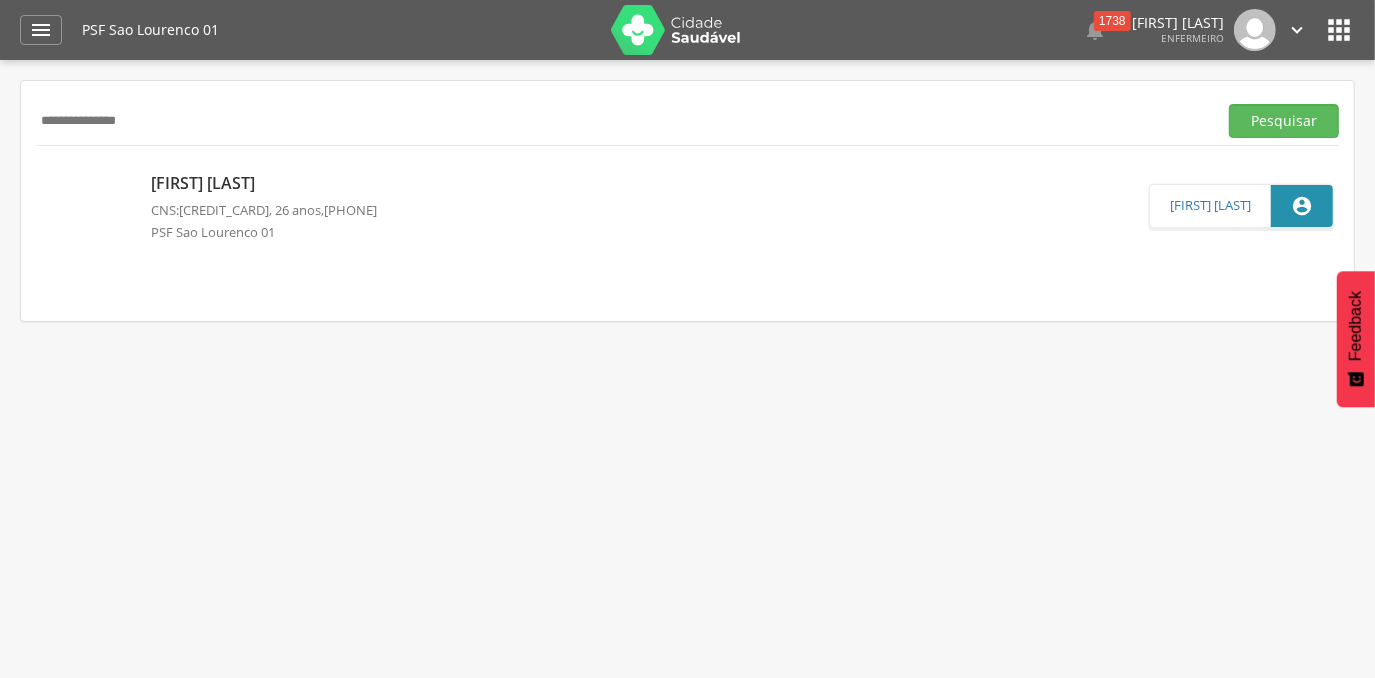 click on "**********" at bounding box center [622, 121] 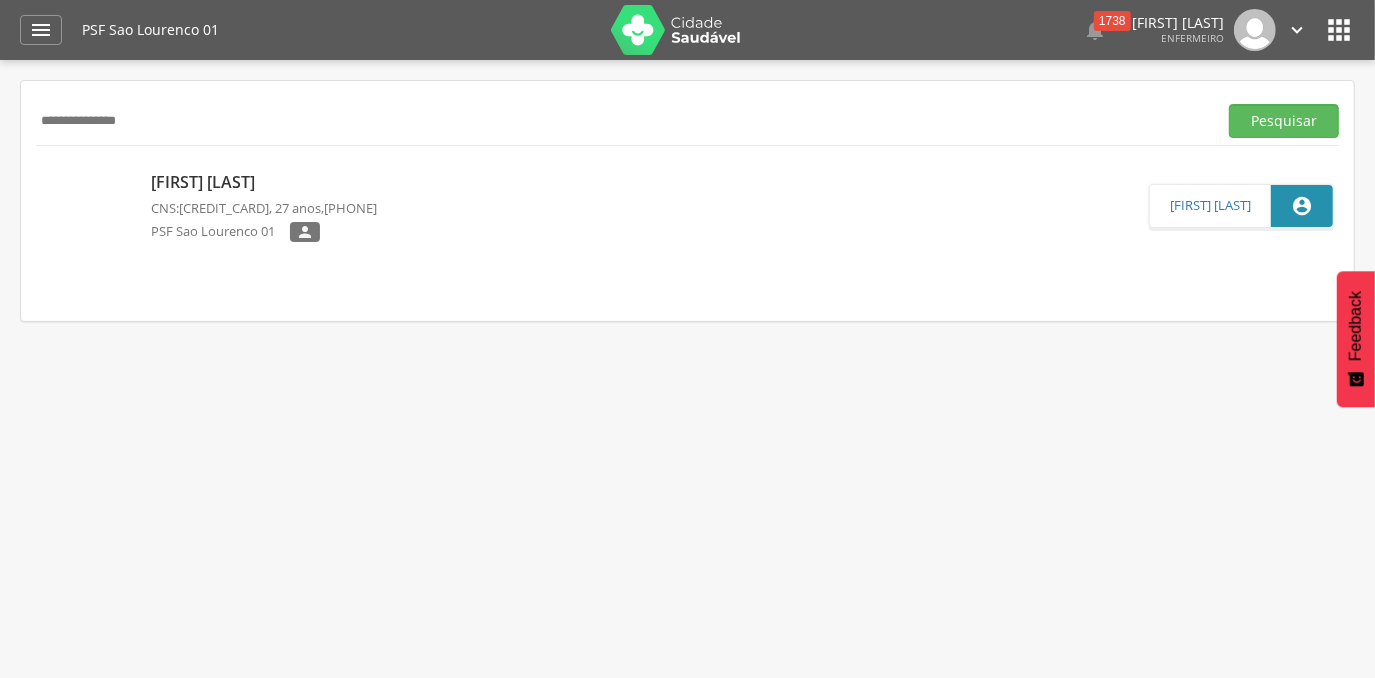 click on "**********" at bounding box center [622, 121] 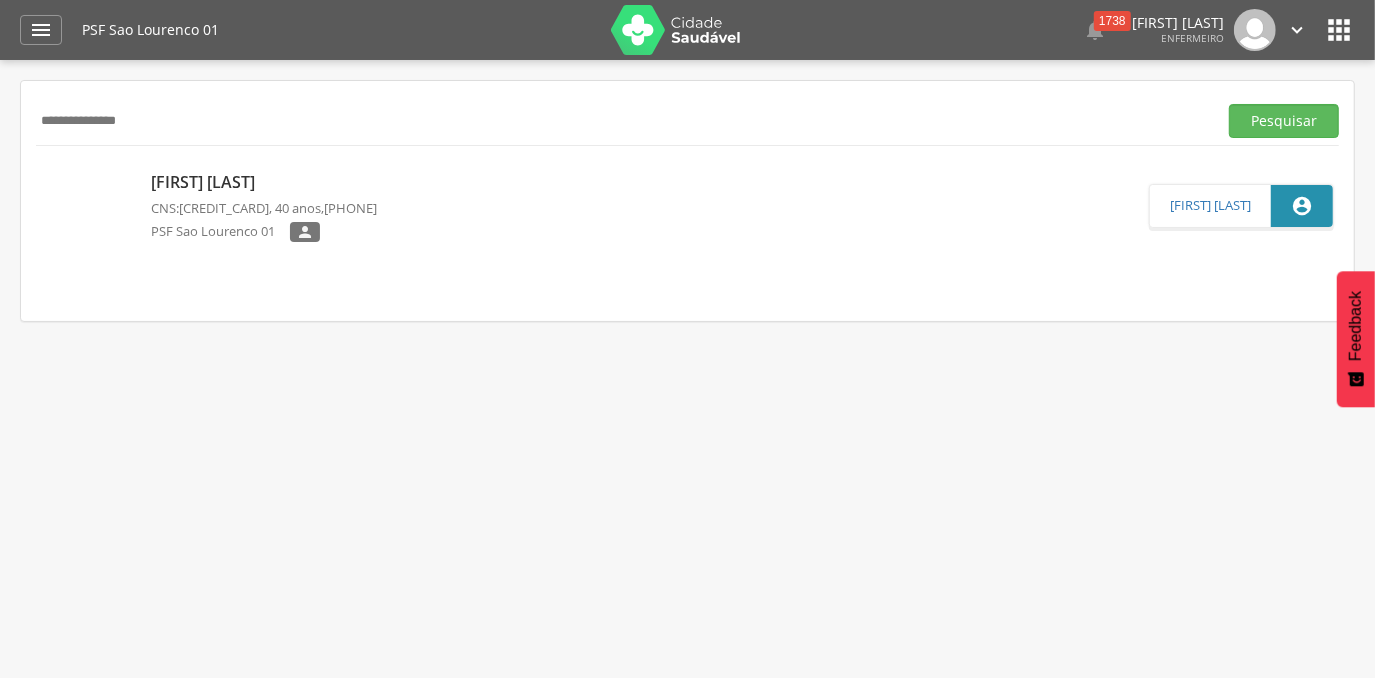 drag, startPoint x: 156, startPoint y: 121, endPoint x: 0, endPoint y: 129, distance: 156.20499 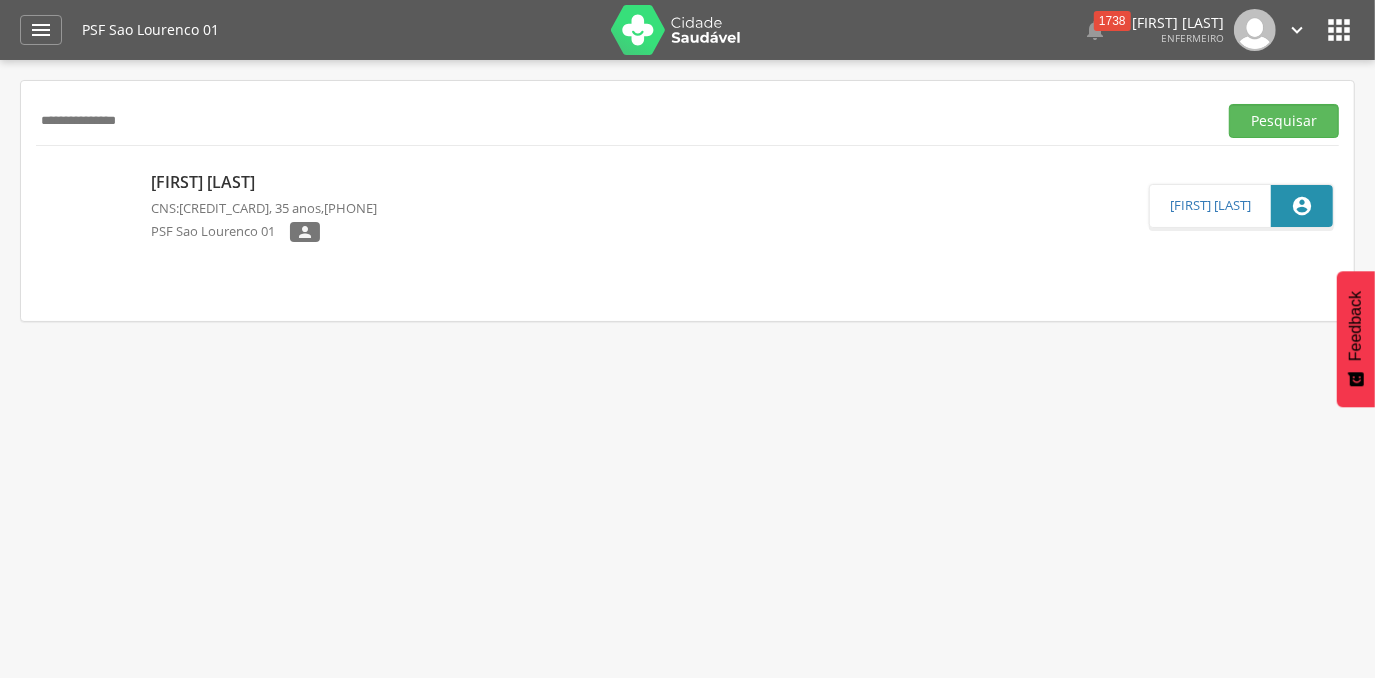 drag, startPoint x: 154, startPoint y: 121, endPoint x: -4, endPoint y: 104, distance: 158.91193 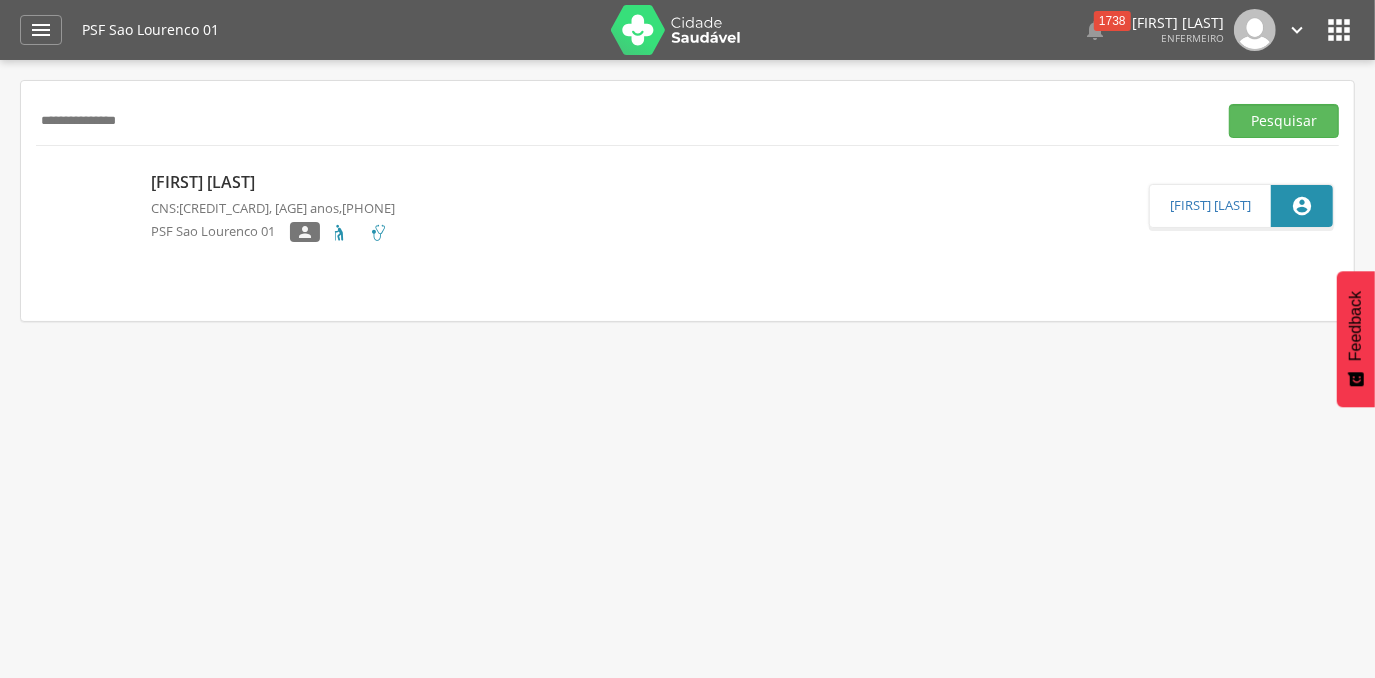 drag, startPoint x: 141, startPoint y: 118, endPoint x: 4, endPoint y: 116, distance: 137.0146 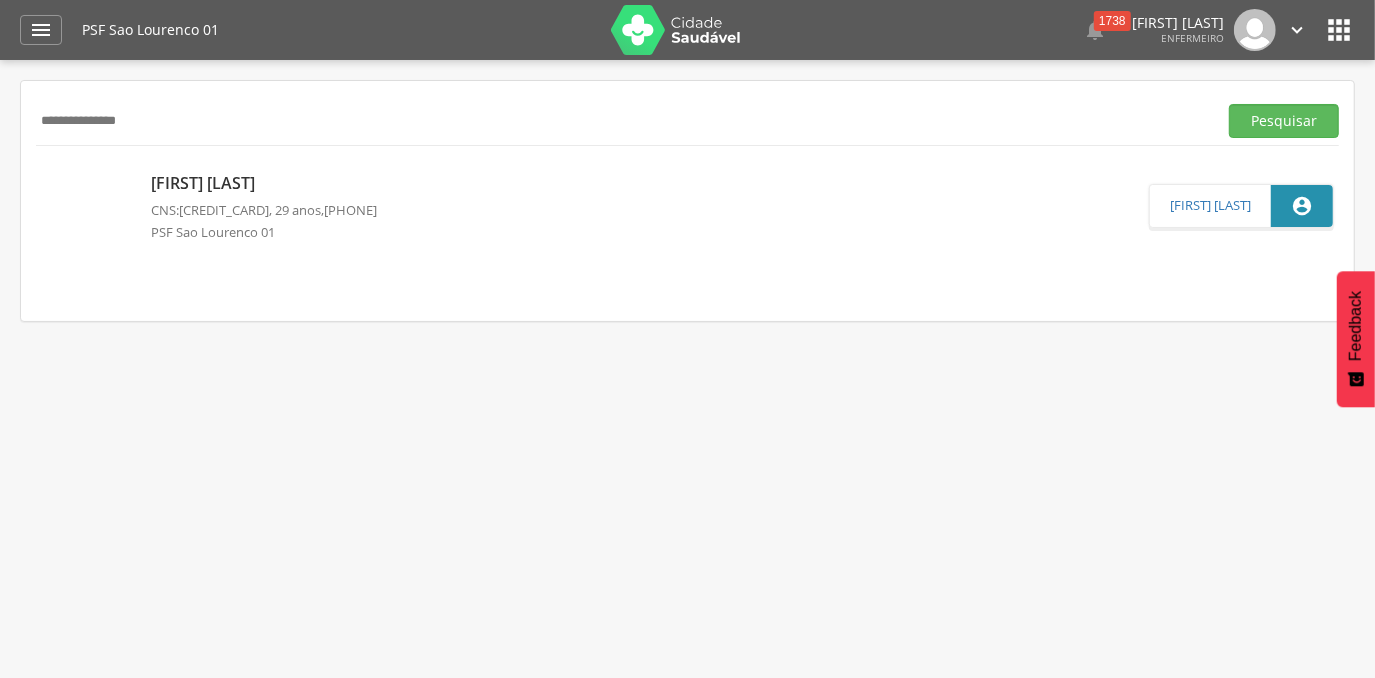 drag, startPoint x: 179, startPoint y: 120, endPoint x: 5, endPoint y: 133, distance: 174.48495 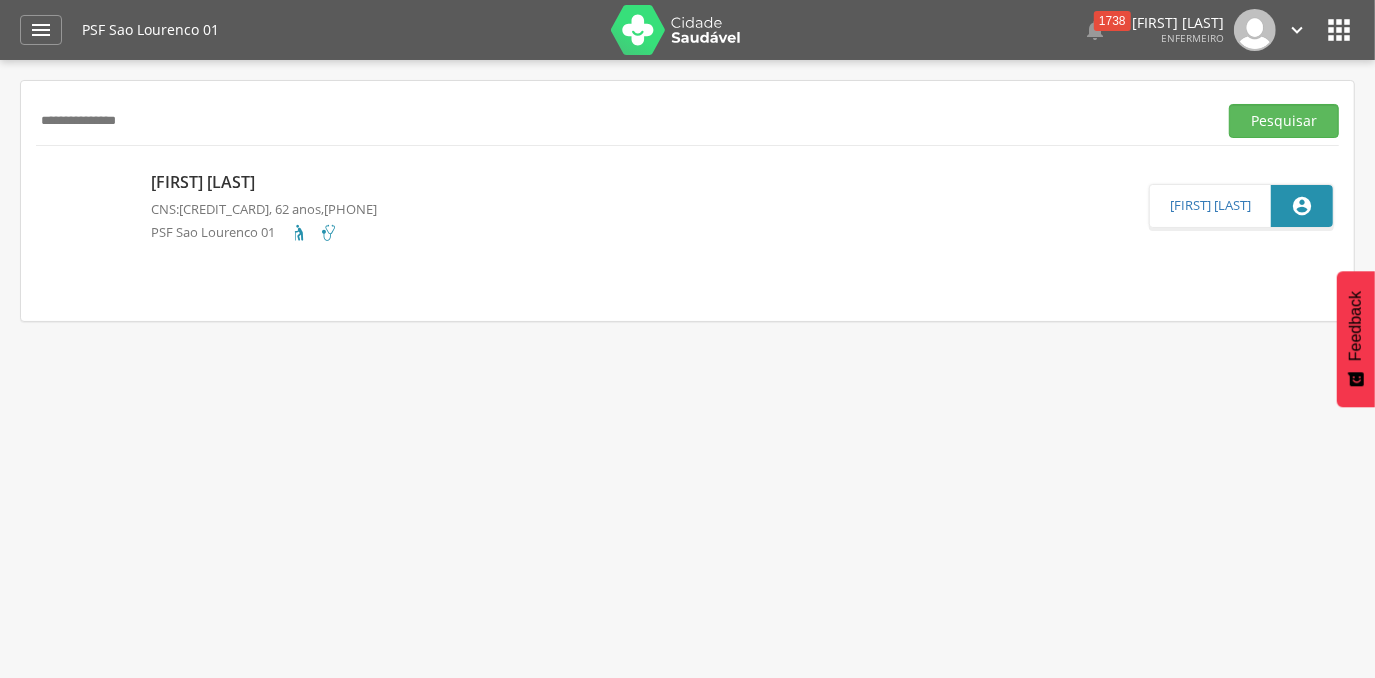 click on "**********" at bounding box center [622, 121] 